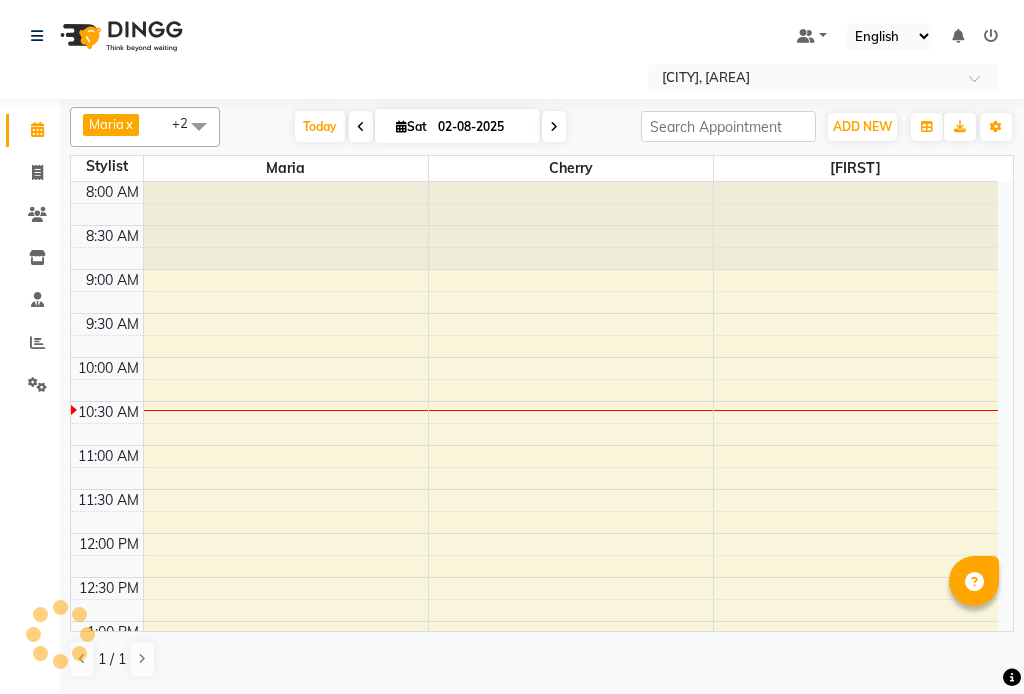 scroll, scrollTop: 0, scrollLeft: 0, axis: both 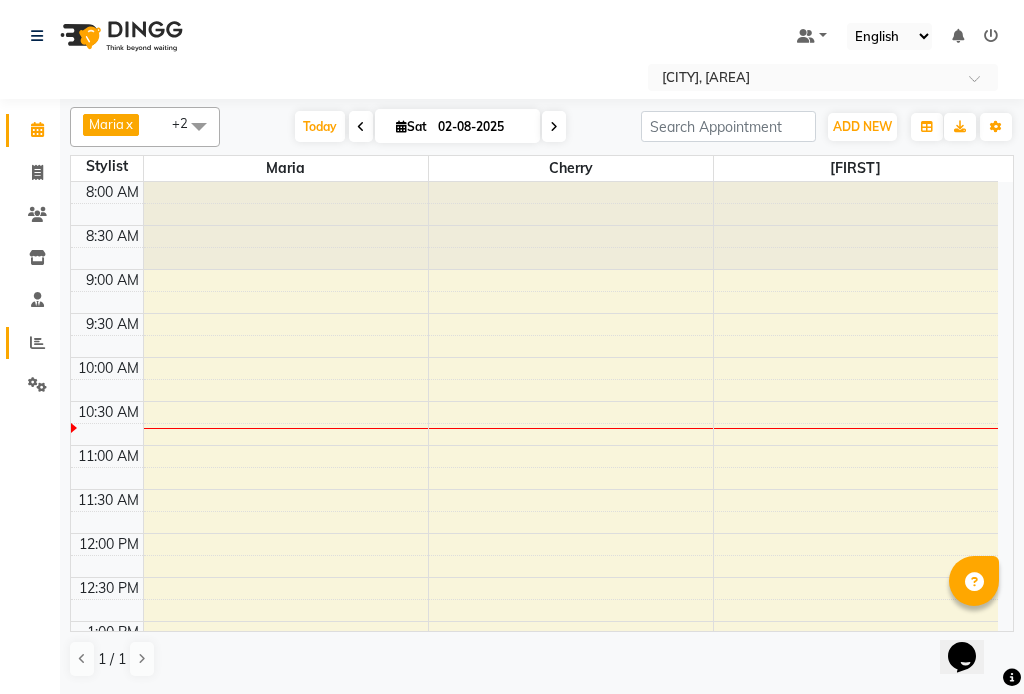 click 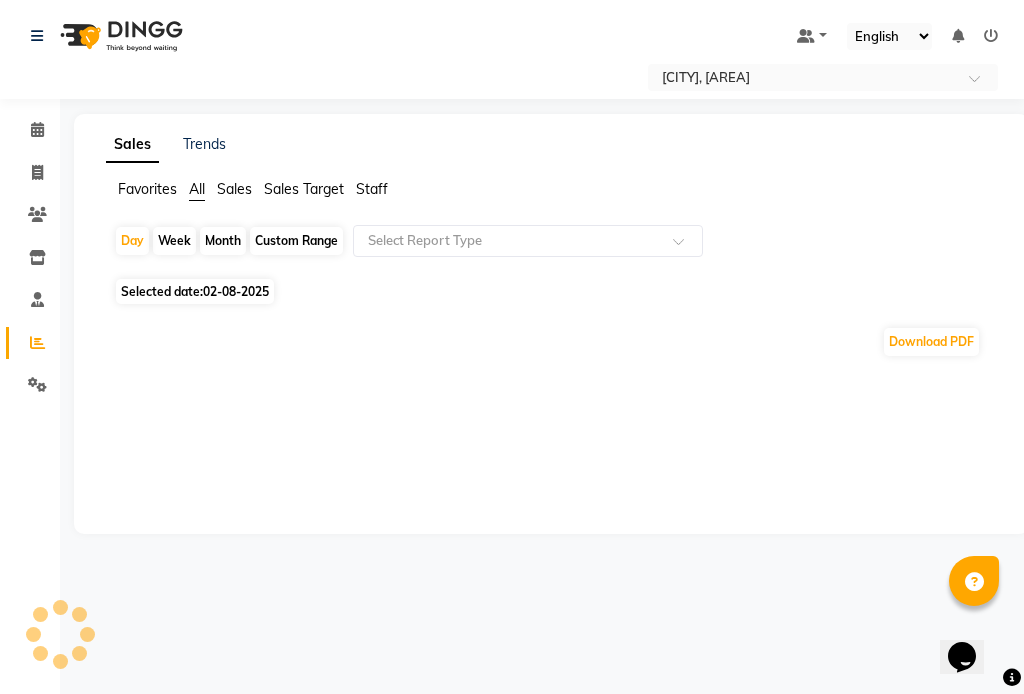 click 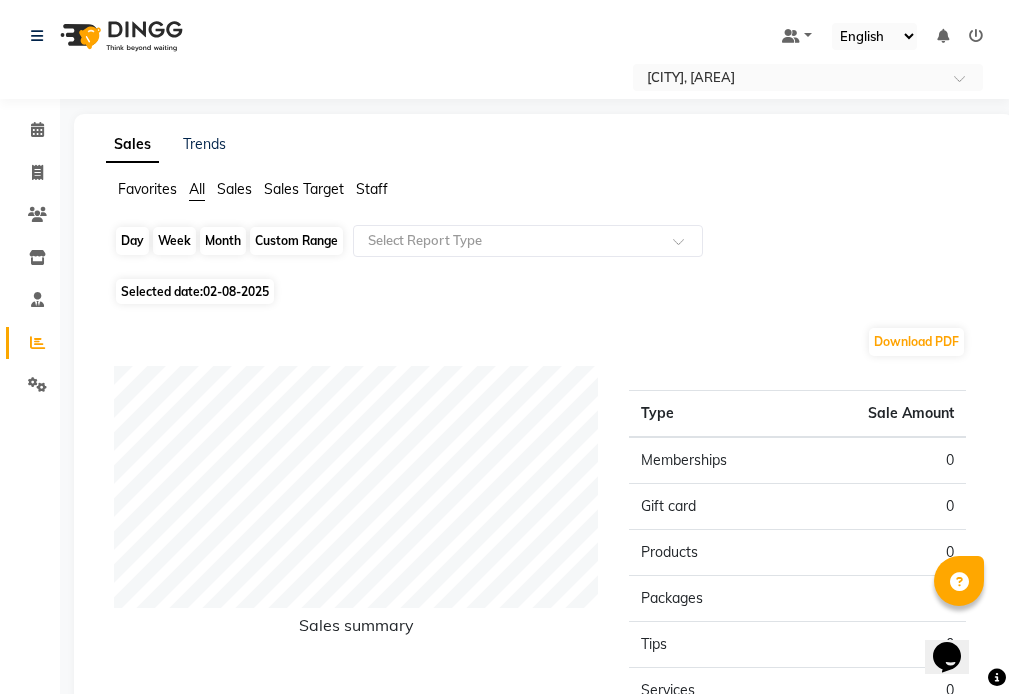 click on "Day" 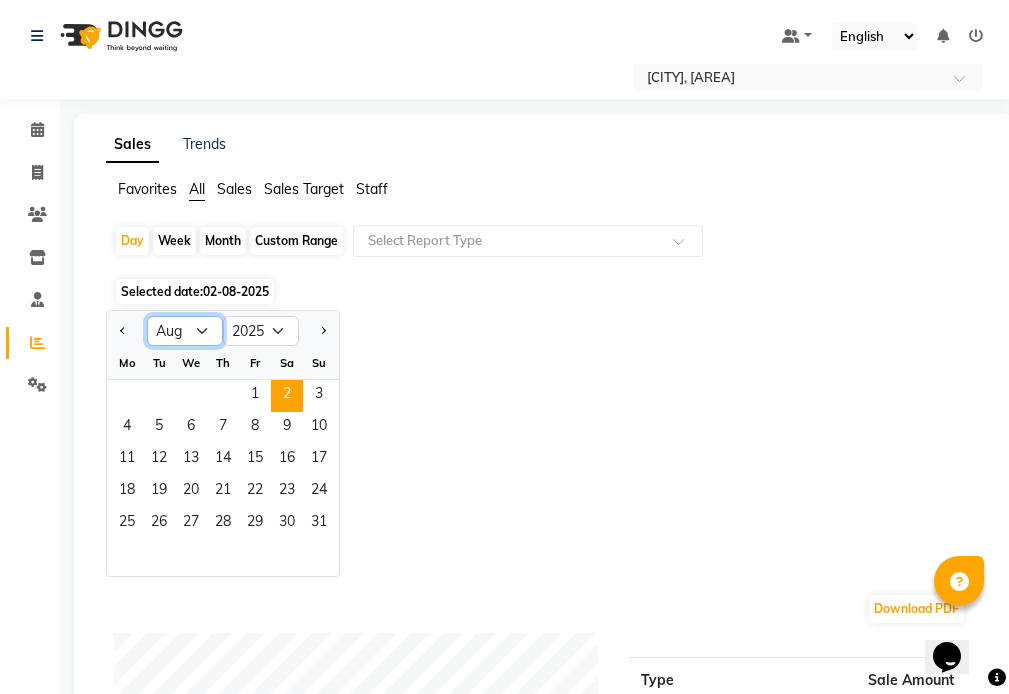 click on "Jan Feb Mar Apr May Jun Jul Aug Sep Oct Nov Dec" 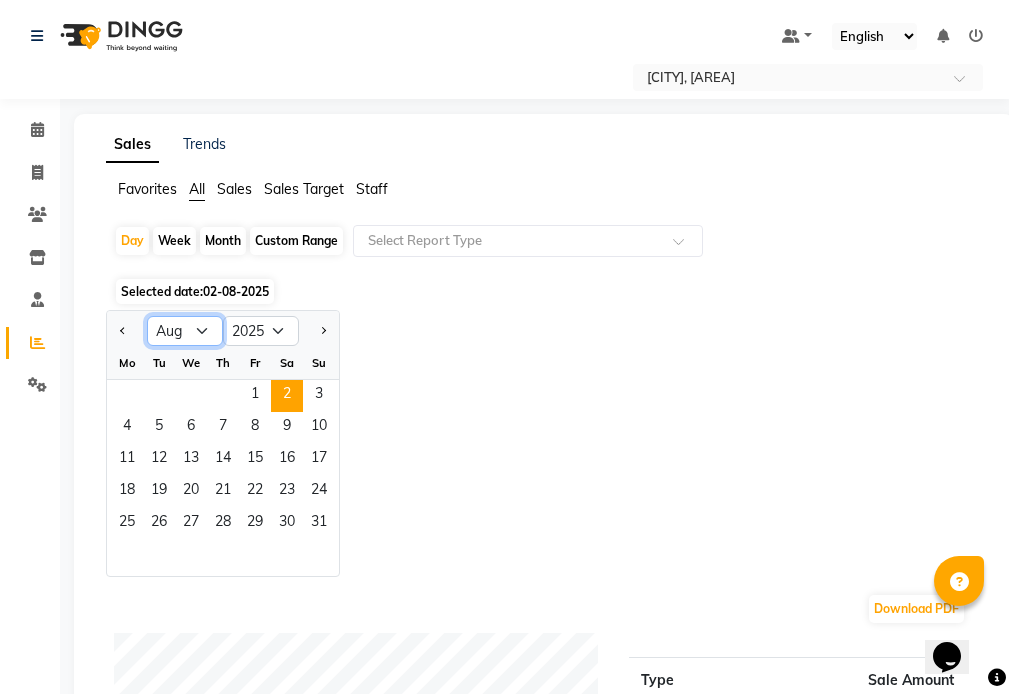 select on "7" 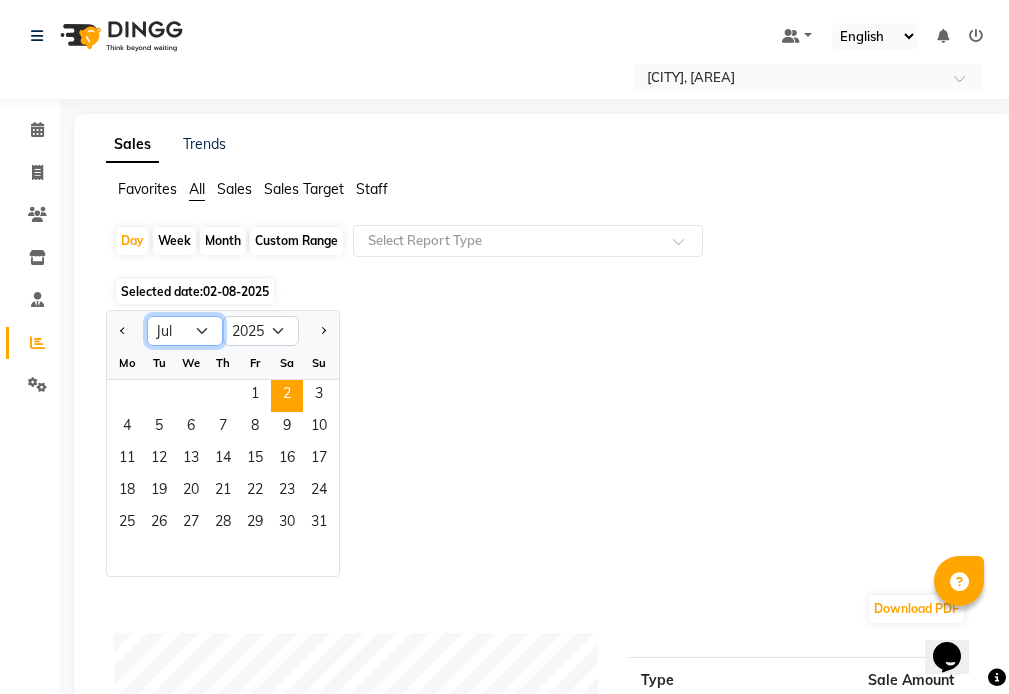 click on "Jan Feb Mar Apr May Jun Jul Aug Sep Oct Nov Dec" 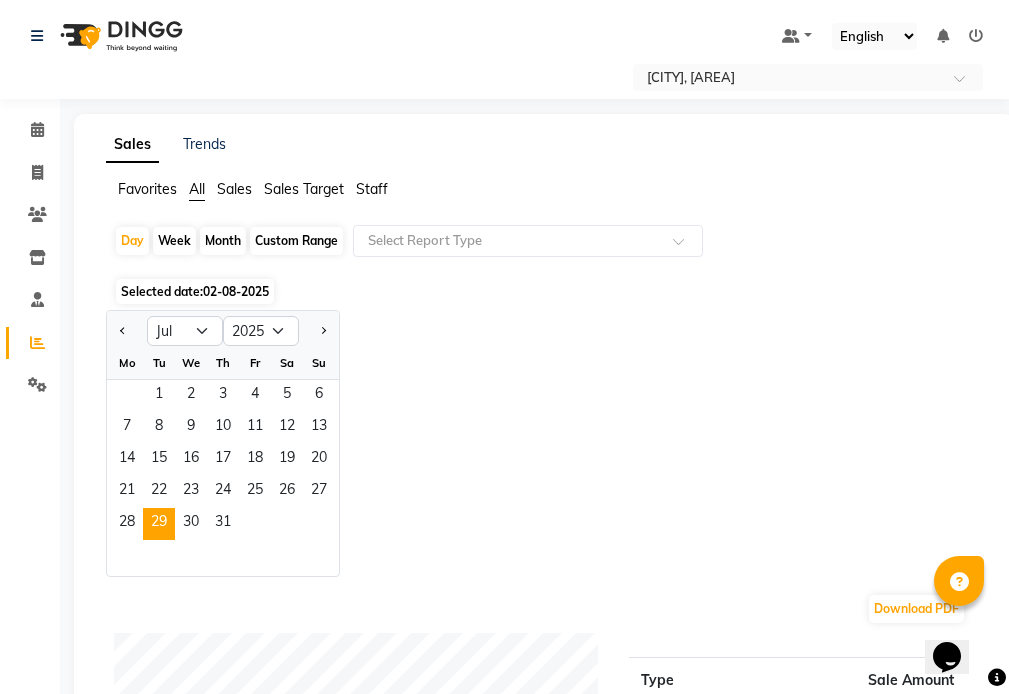 click on "29" 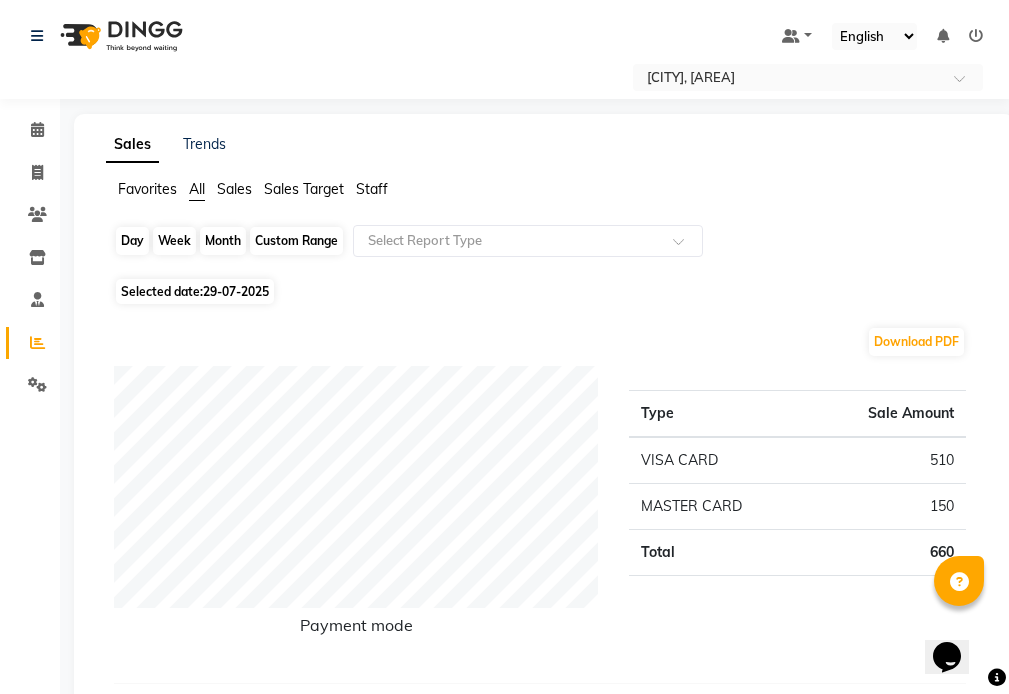 click on "Day" 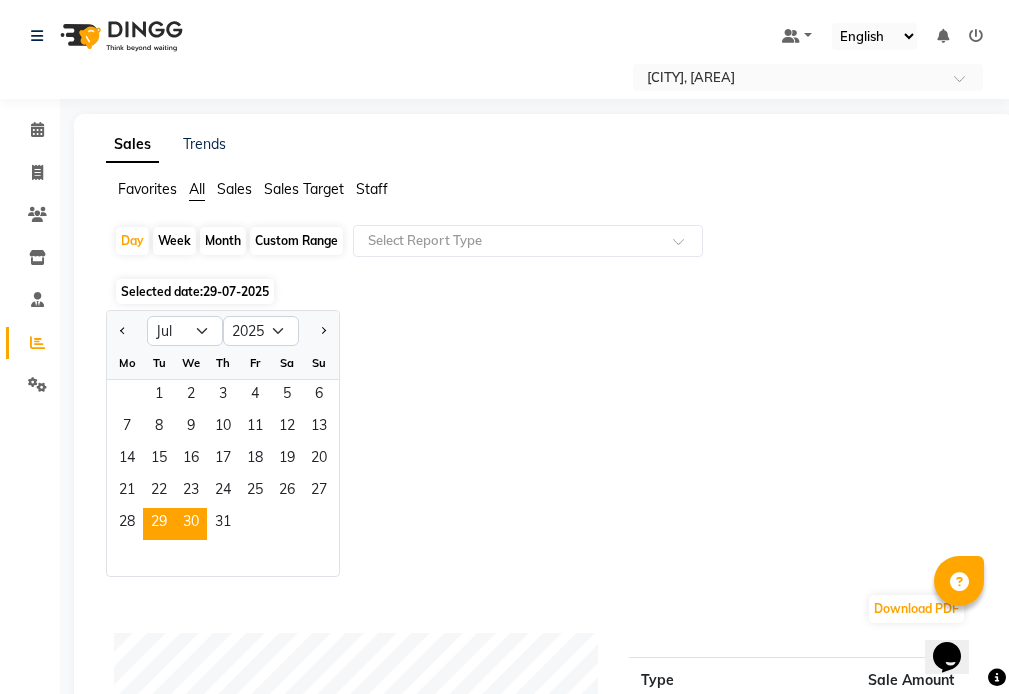 click on "30" 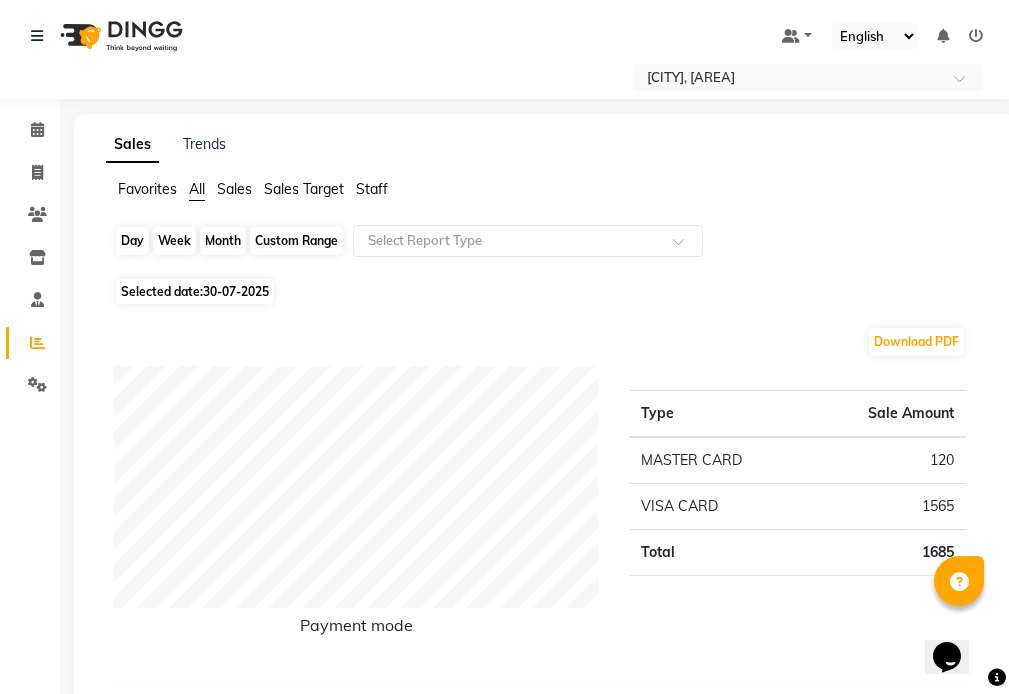 click on "Day" 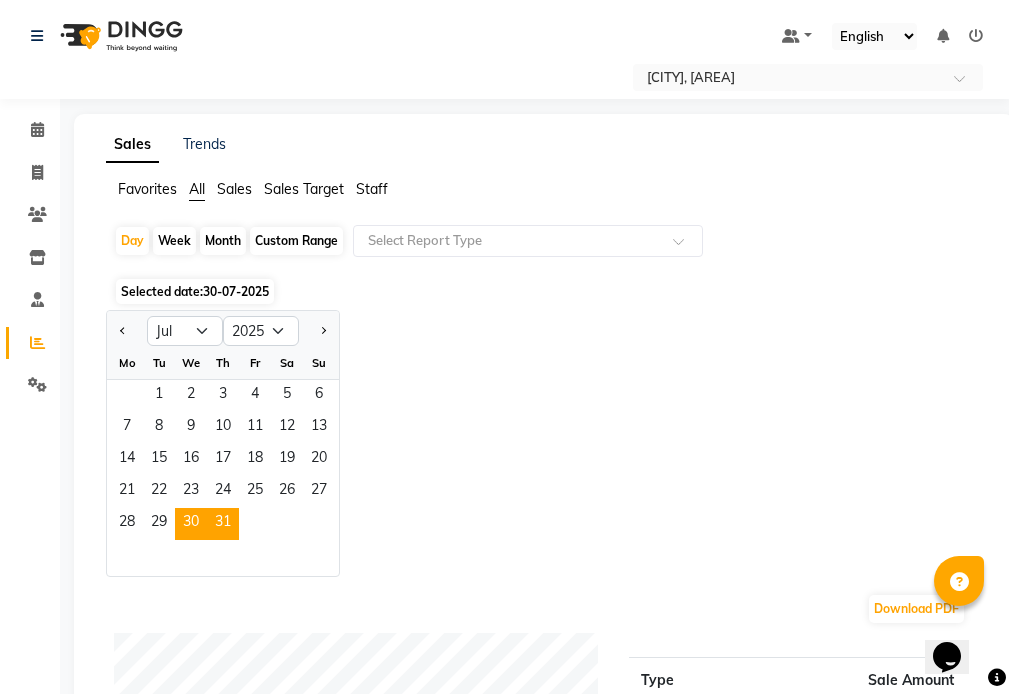 click on "31" 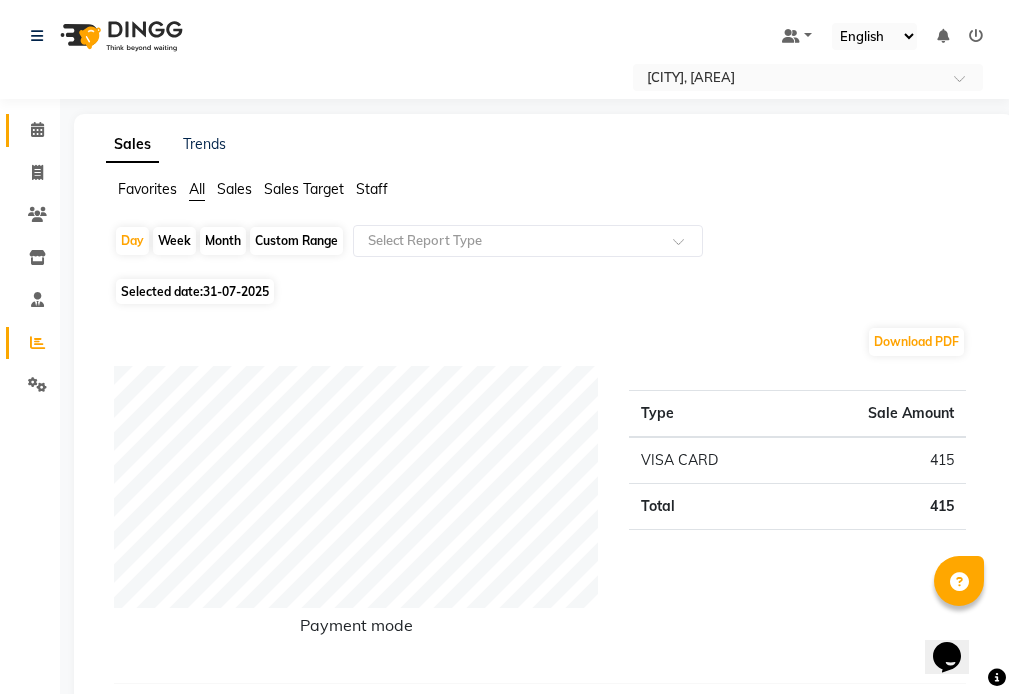 click 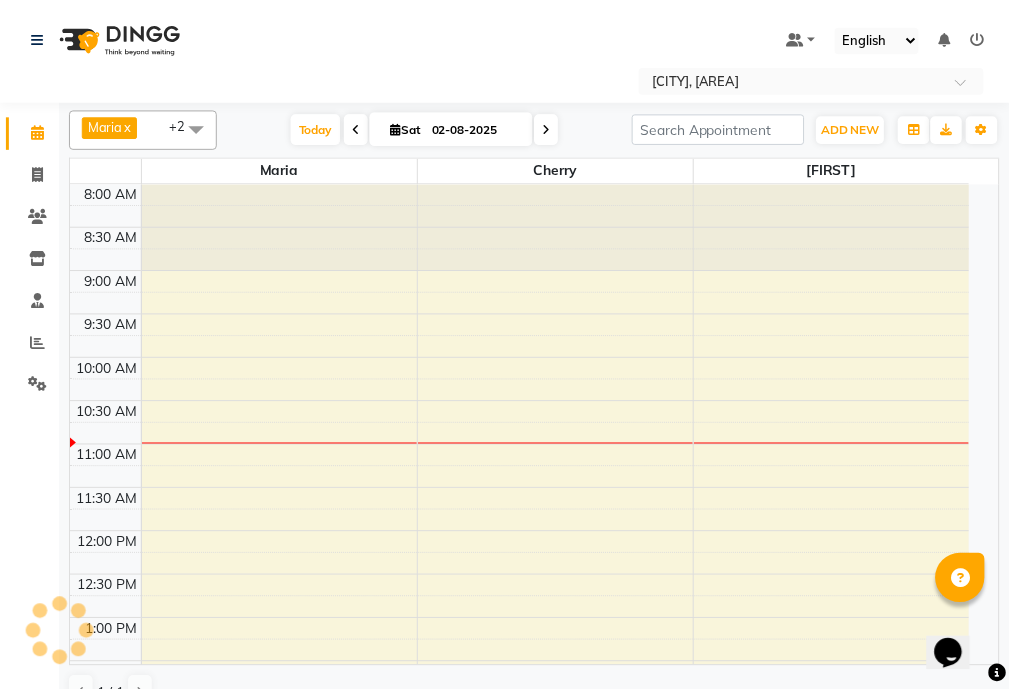scroll, scrollTop: 0, scrollLeft: 0, axis: both 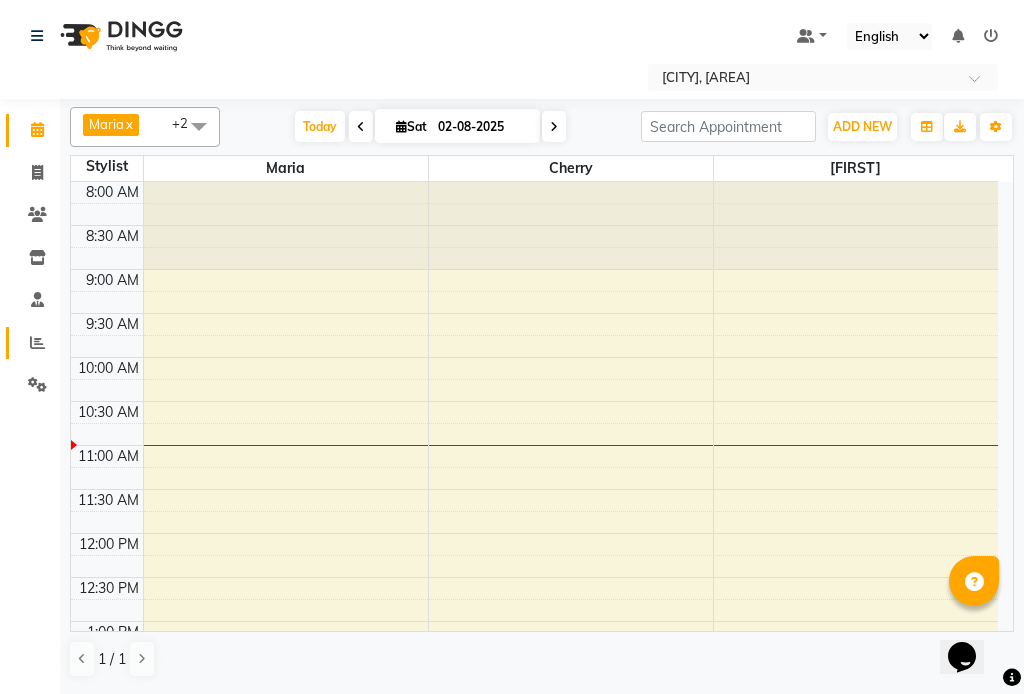 click 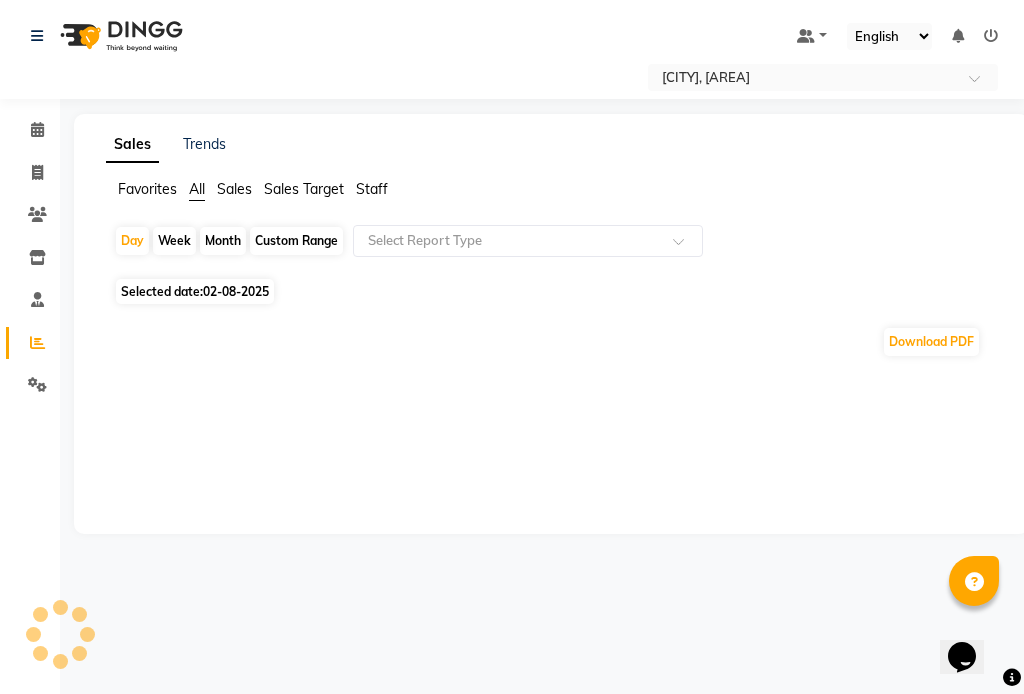 click on "Month" 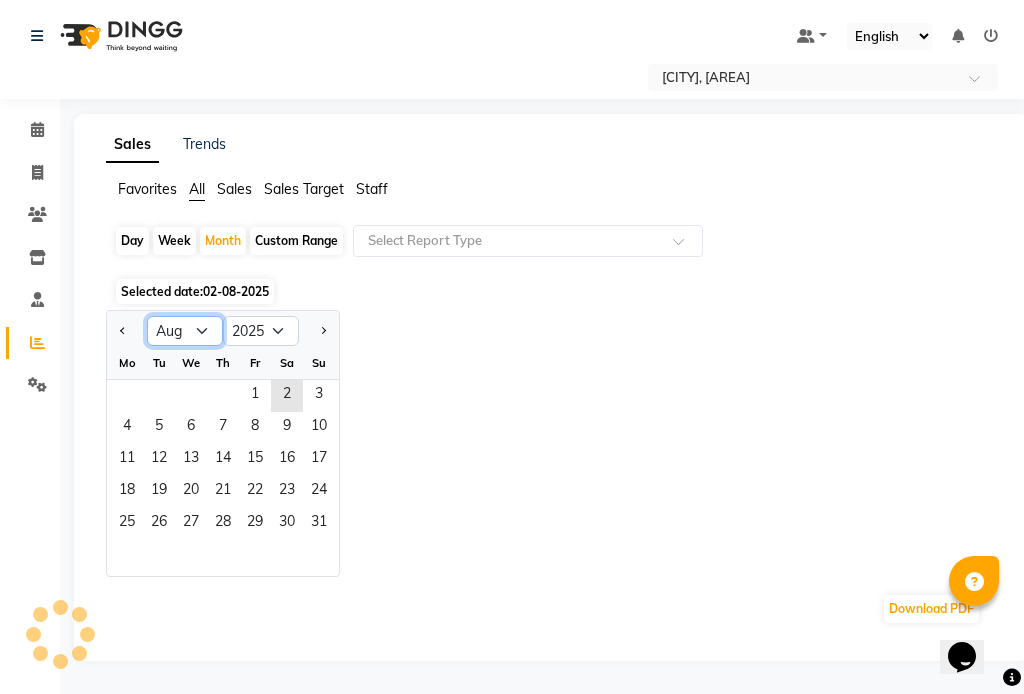 click on "Jan Feb Mar Apr May Jun Jul Aug Sep Oct Nov Dec" 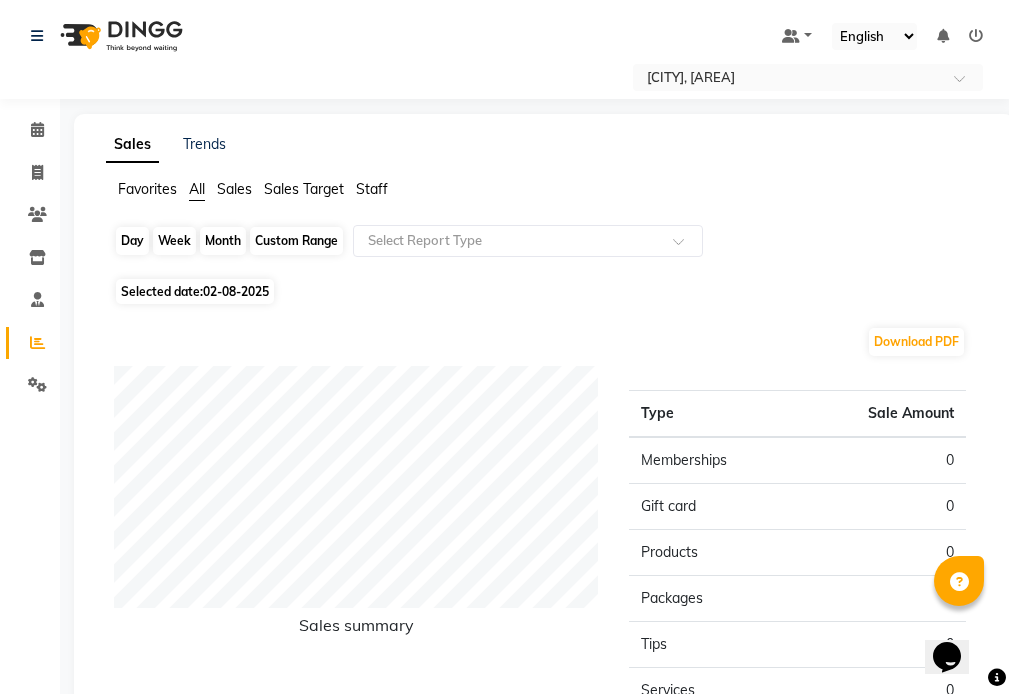 click on "Month" 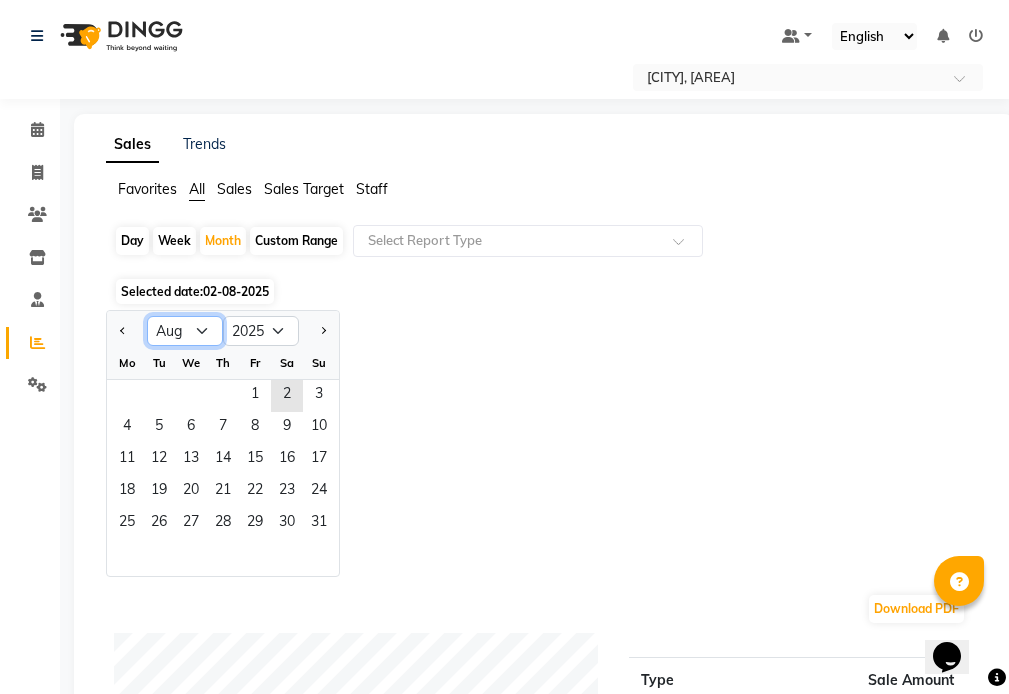 click on "Jan Feb Mar Apr May Jun Jul Aug Sep Oct Nov Dec" 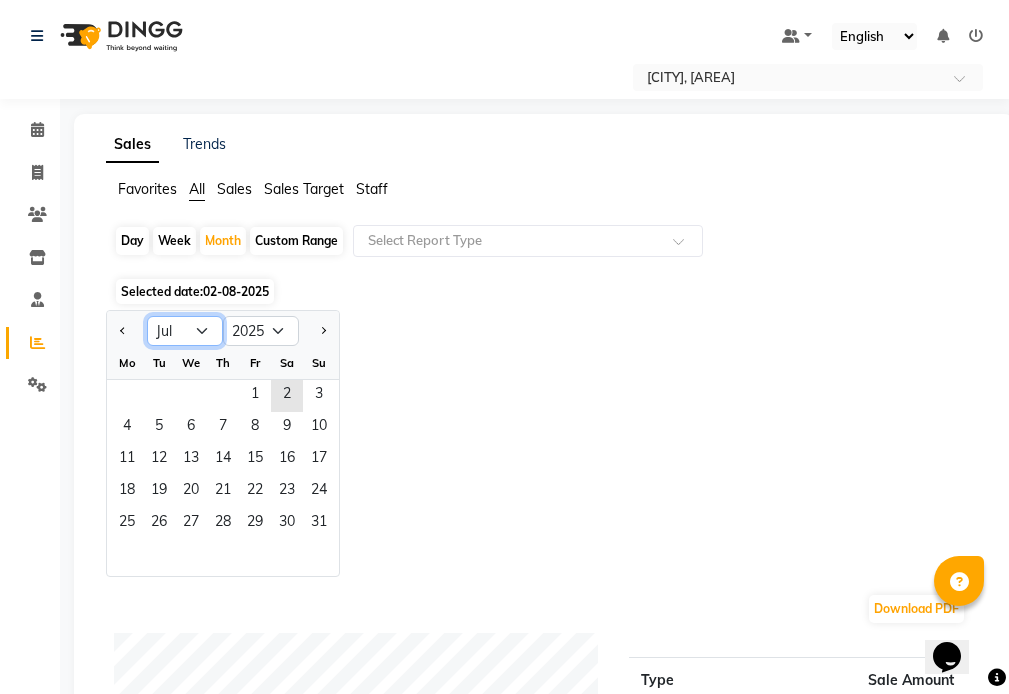 click on "Jan Feb Mar Apr May Jun Jul Aug Sep Oct Nov Dec" 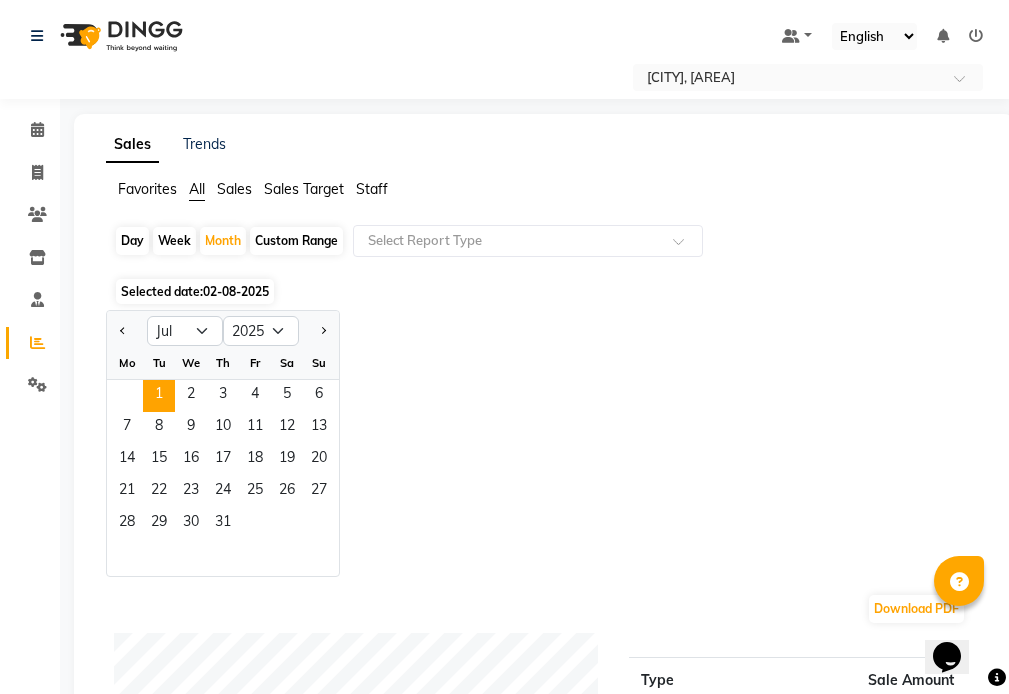 click on "1" 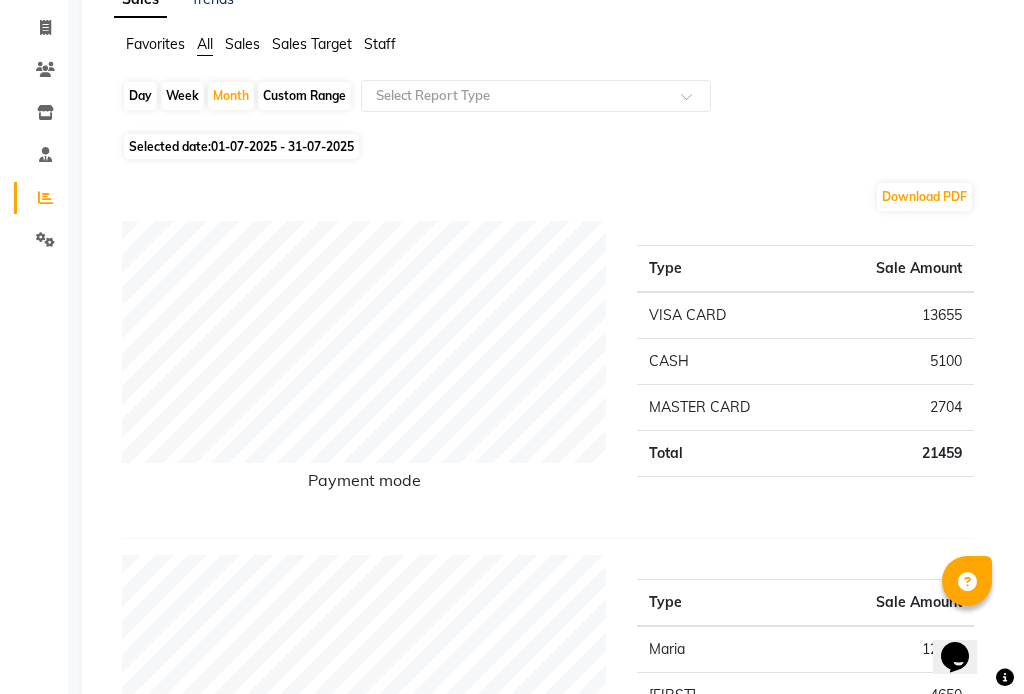 scroll, scrollTop: 0, scrollLeft: 0, axis: both 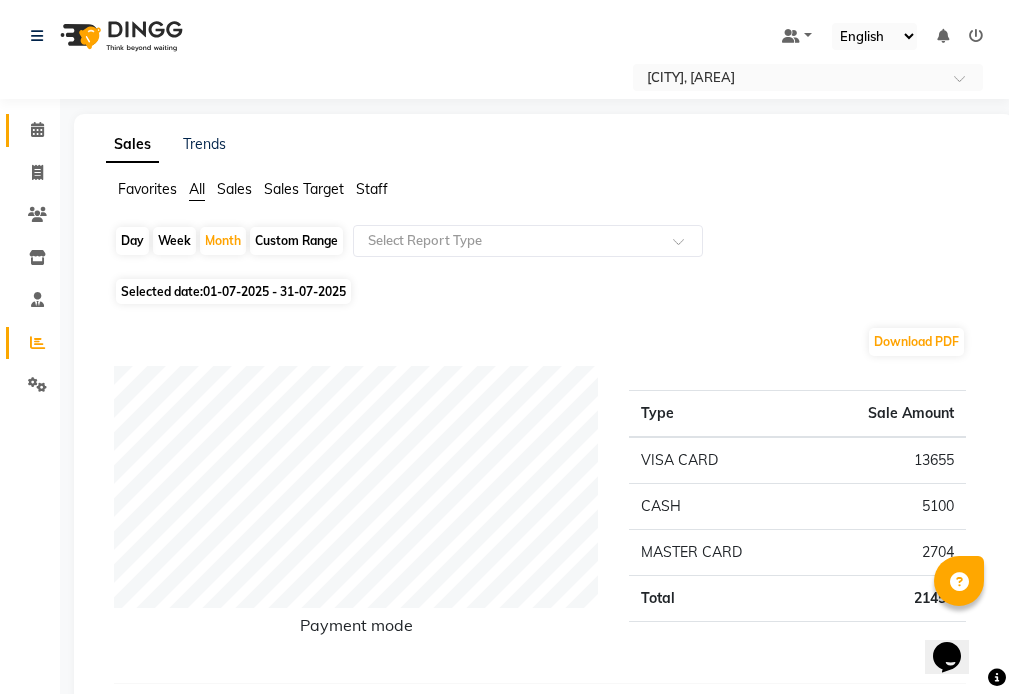click 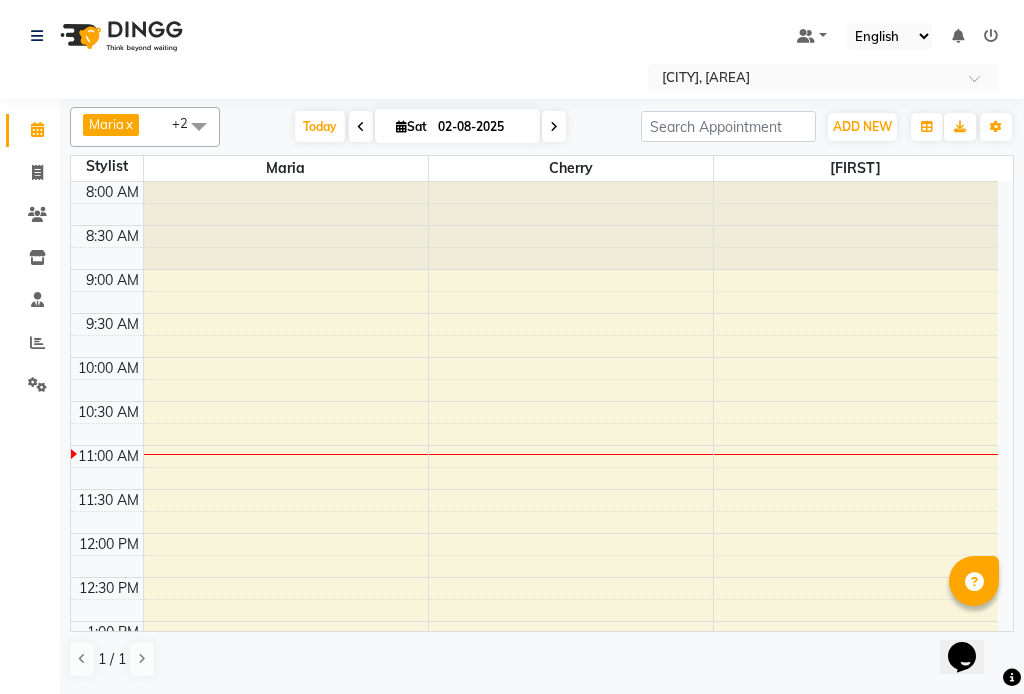 scroll, scrollTop: 0, scrollLeft: 0, axis: both 